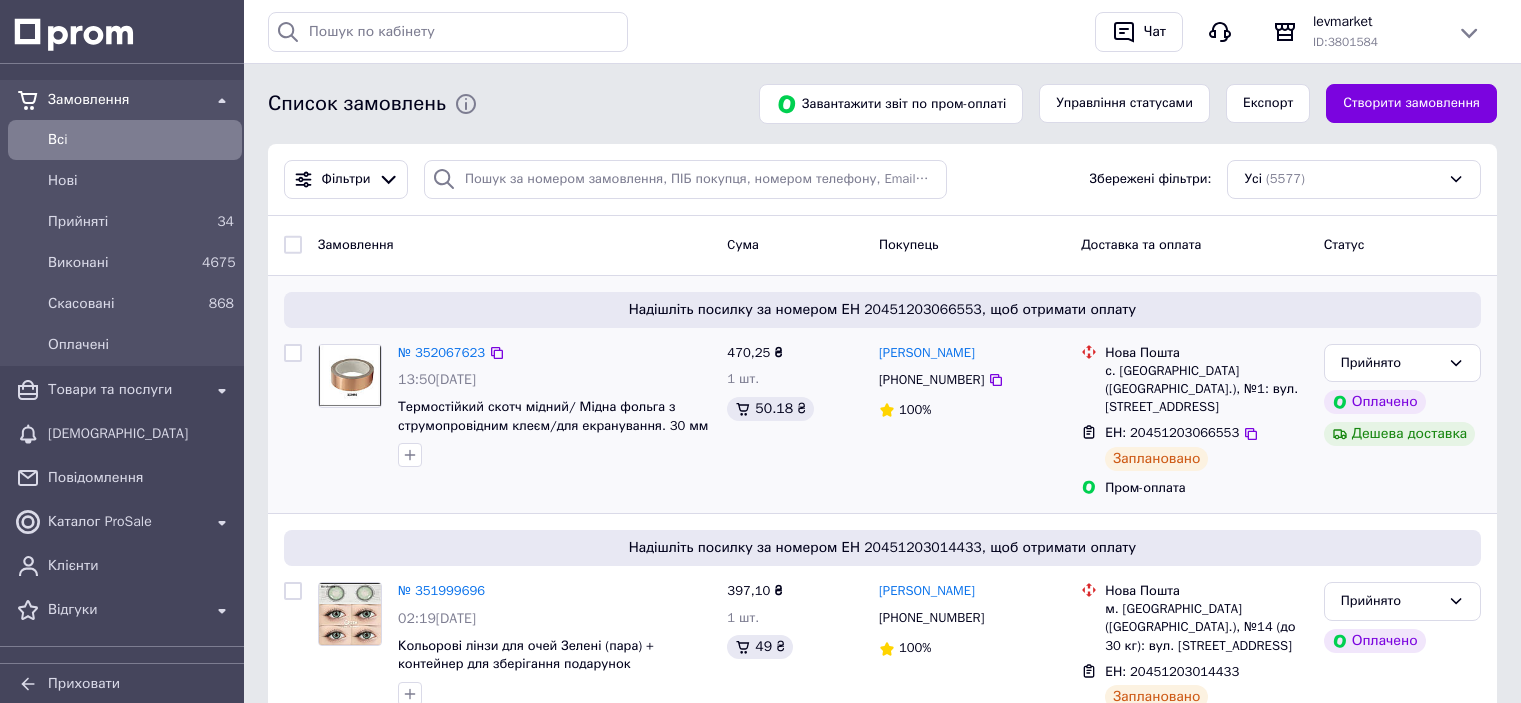 scroll, scrollTop: 0, scrollLeft: 0, axis: both 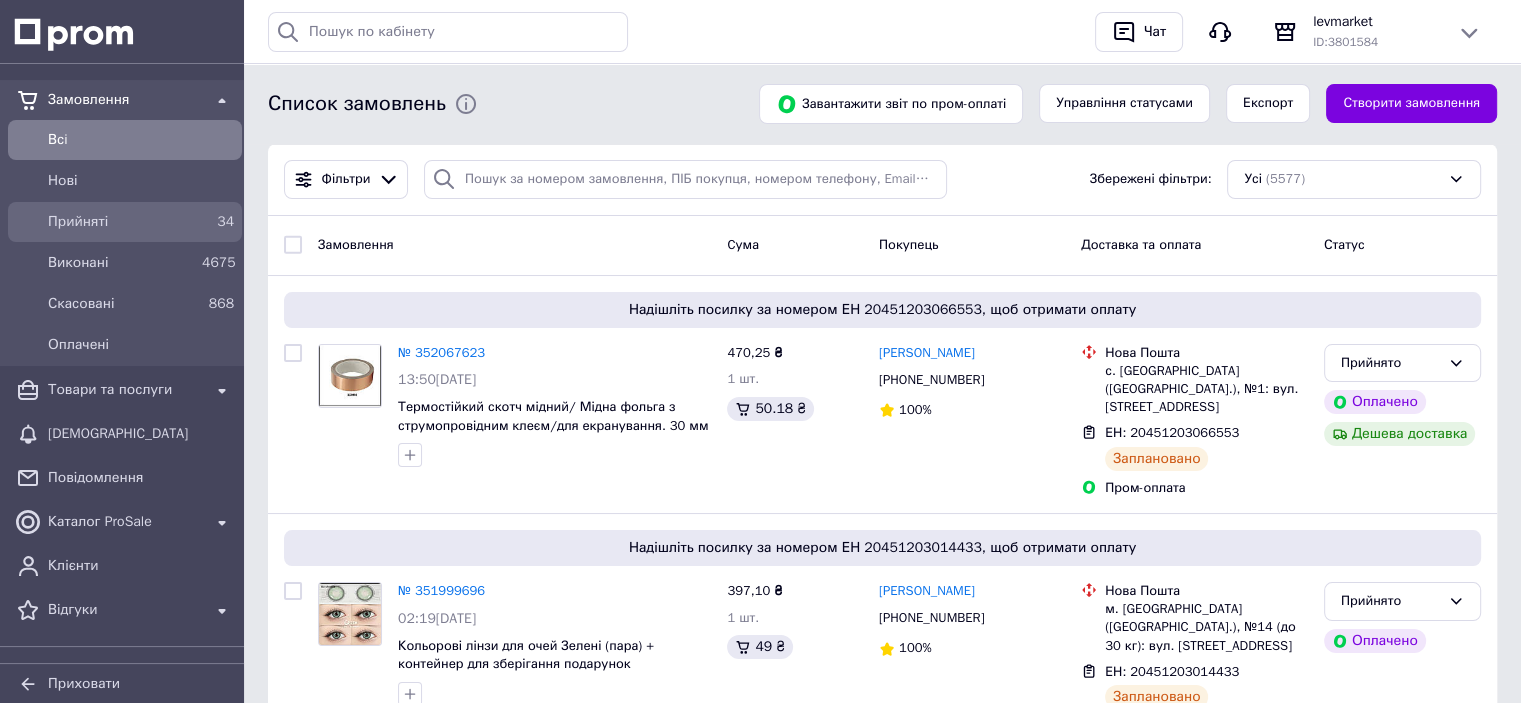 click on "Прийняті" at bounding box center [121, 222] 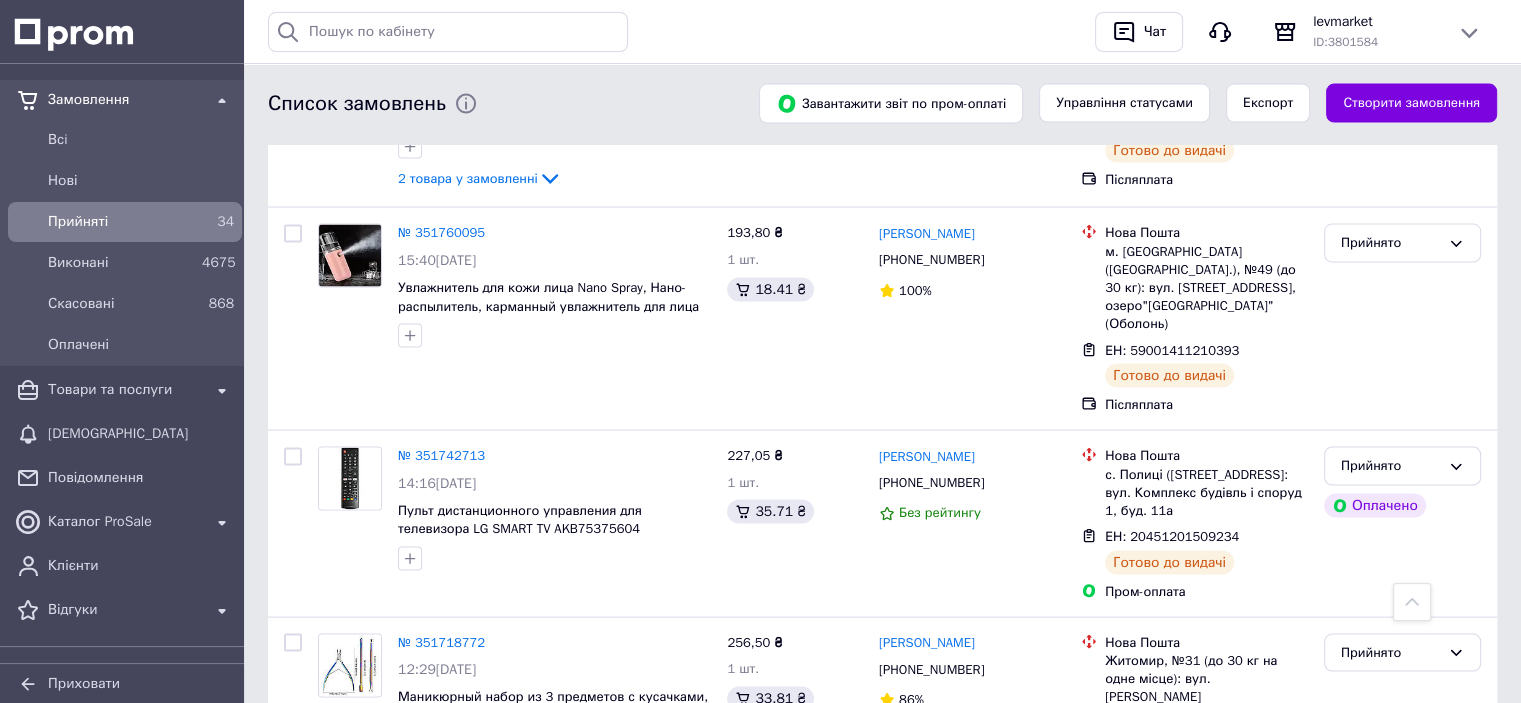scroll, scrollTop: 4100, scrollLeft: 0, axis: vertical 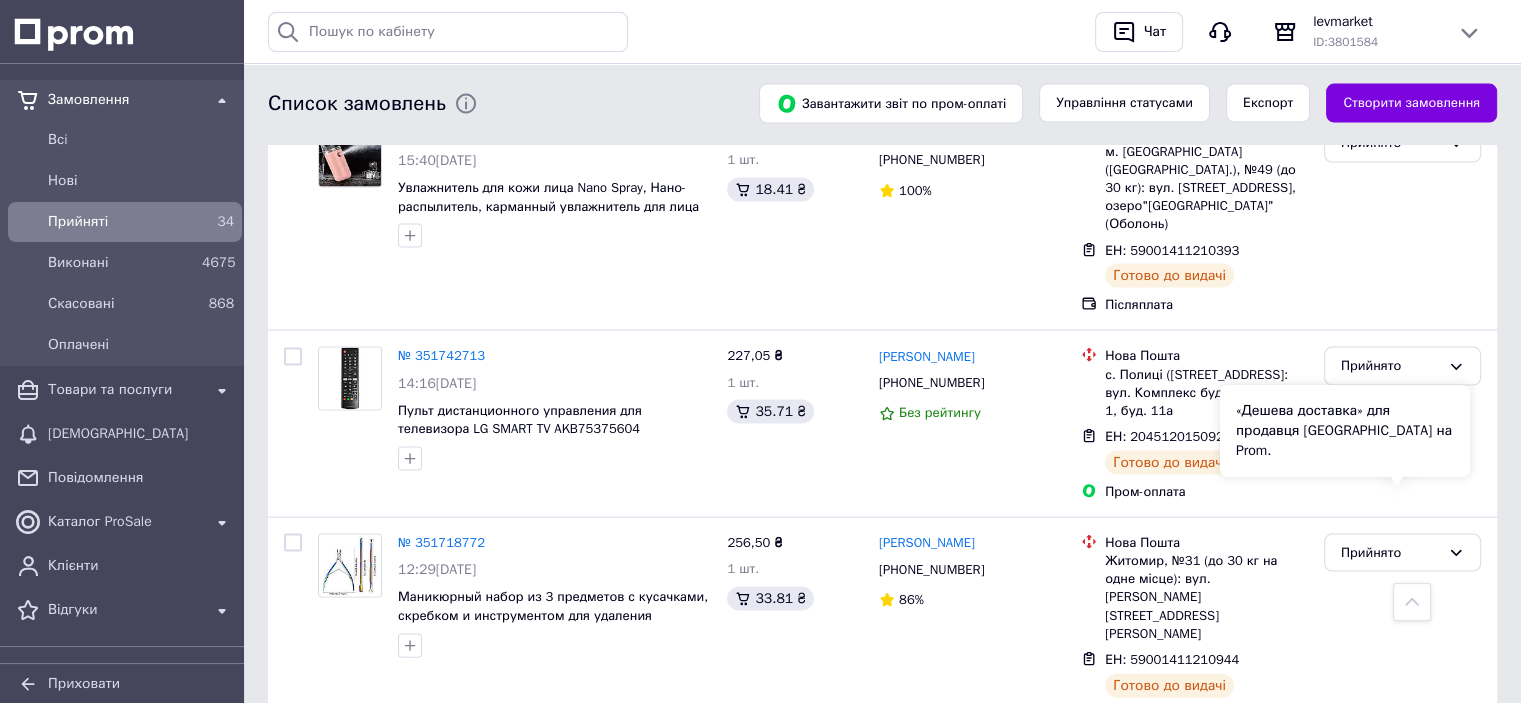 click on "«Дешева доставка» для продавця [GEOGRAPHIC_DATA] на Prom." at bounding box center [1345, 431] 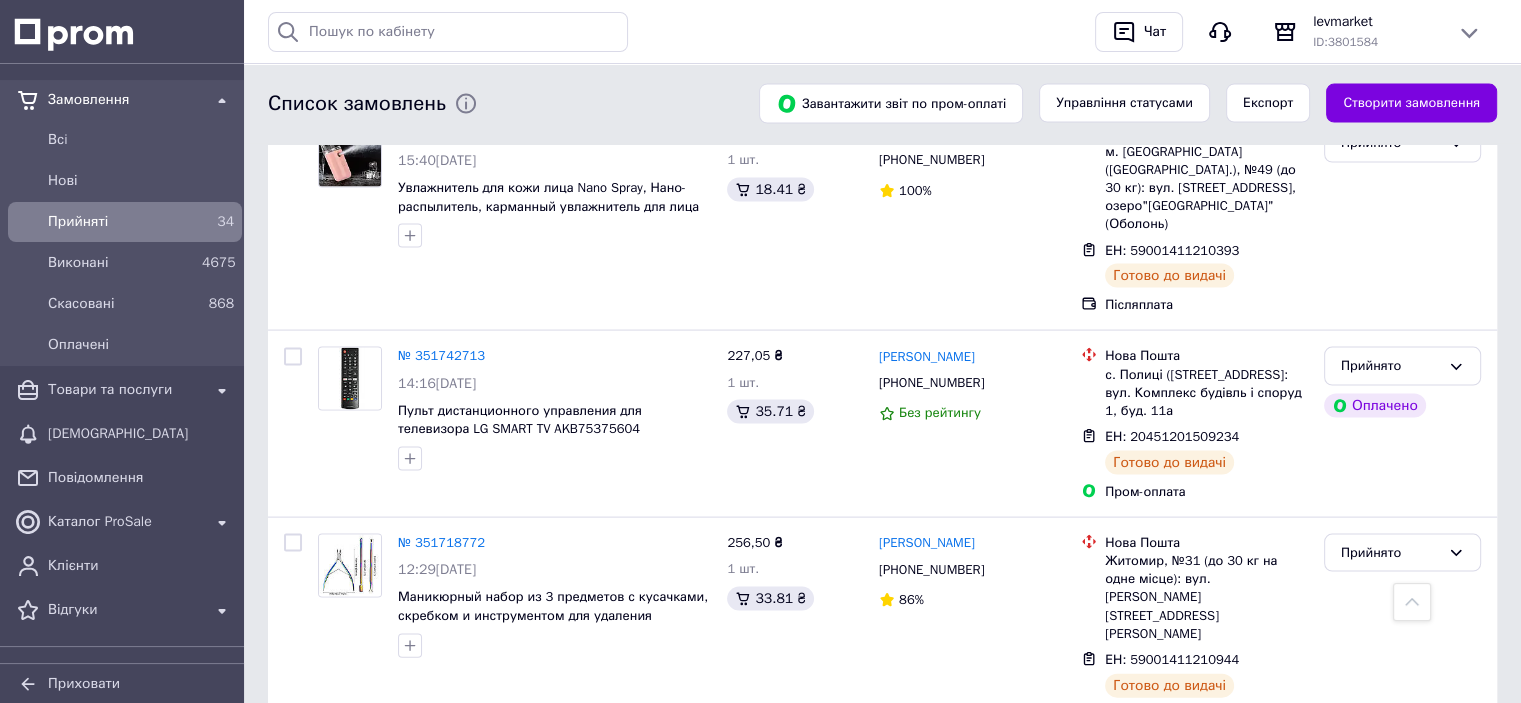click on "Прийнято" at bounding box center (1390, 776) 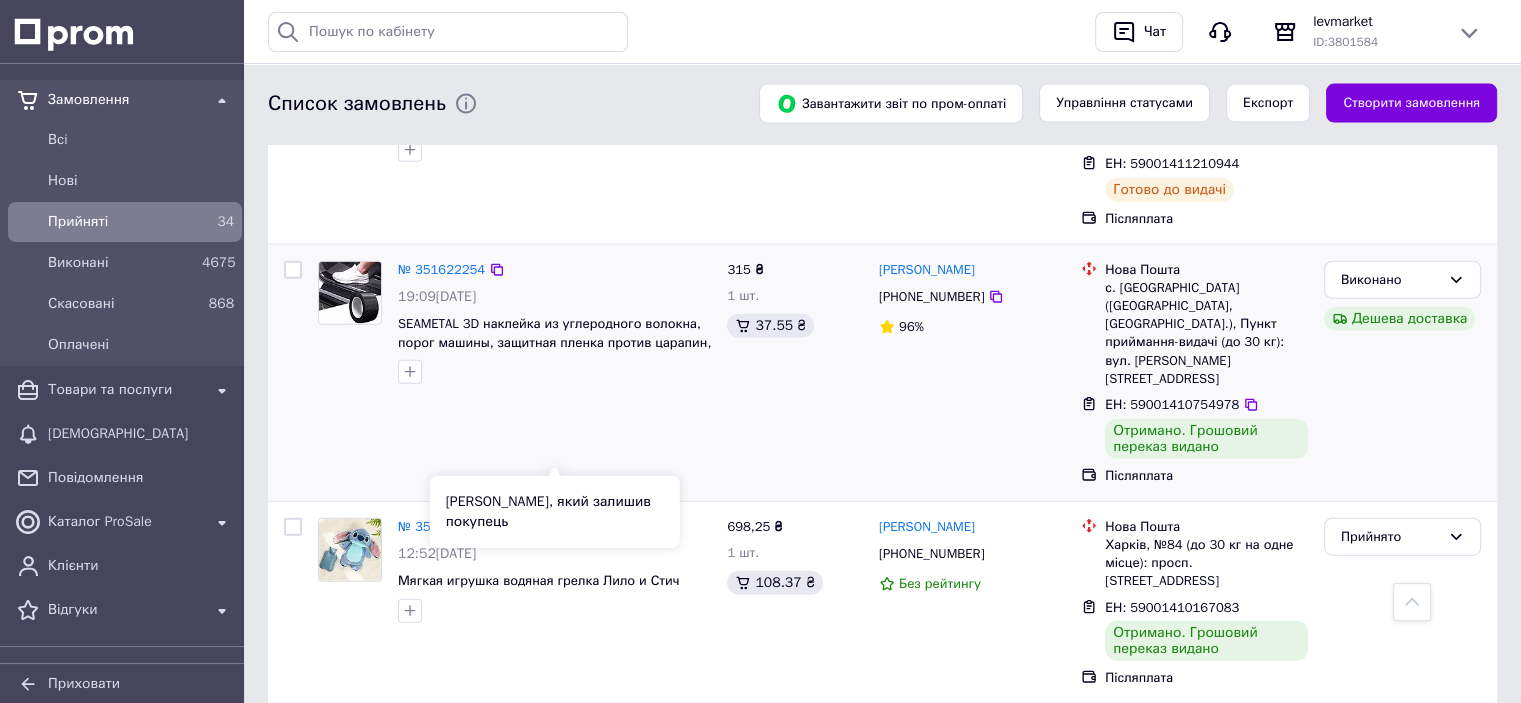 scroll, scrollTop: 4600, scrollLeft: 0, axis: vertical 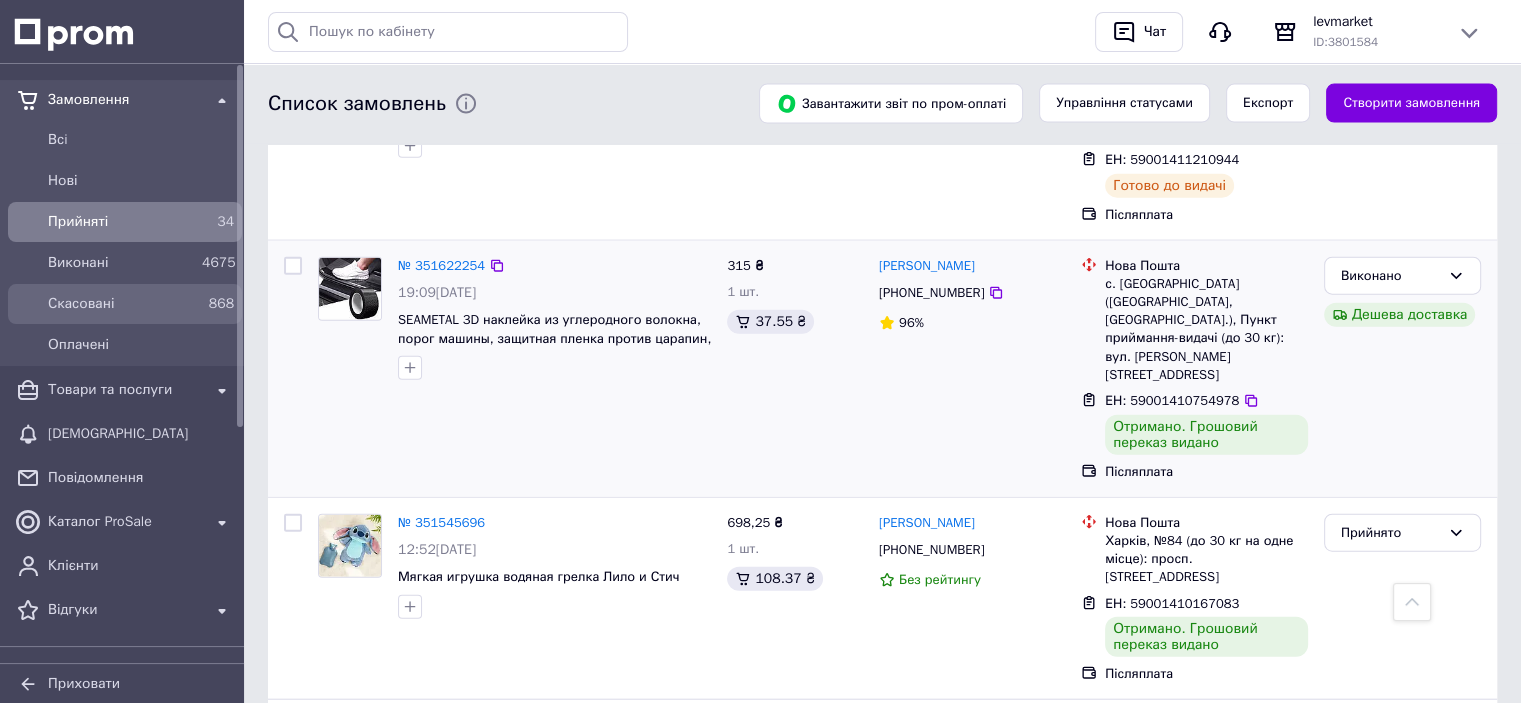 click on "Скасовані" at bounding box center [121, 304] 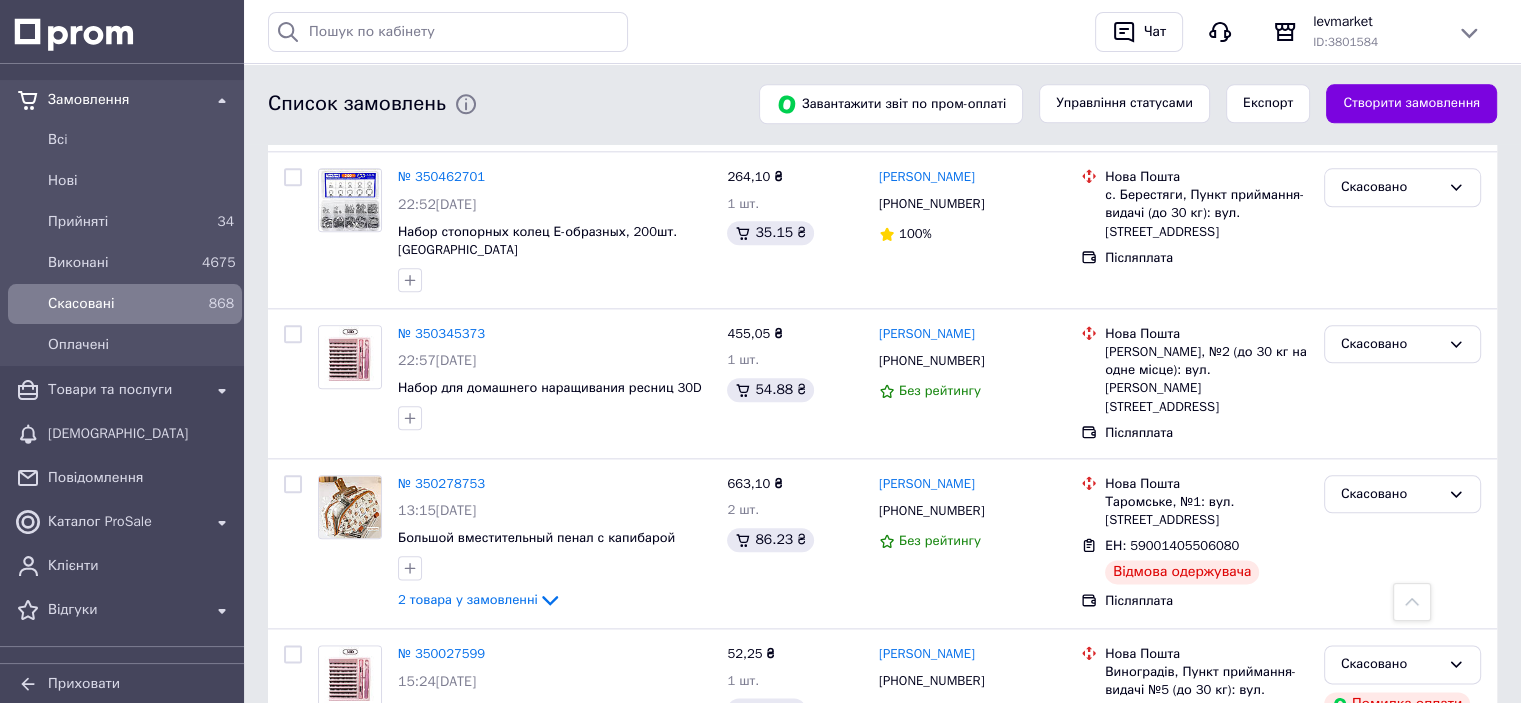 scroll, scrollTop: 2300, scrollLeft: 0, axis: vertical 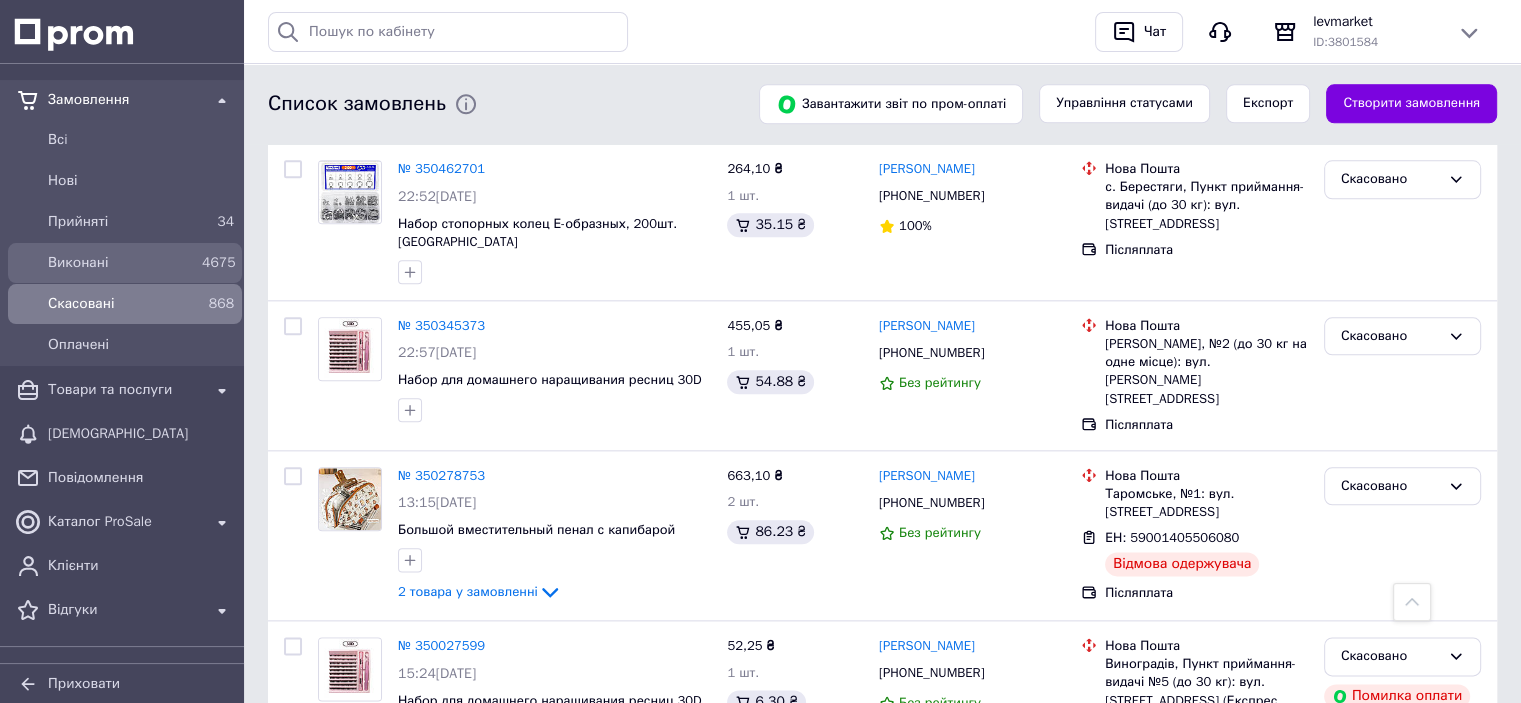 click on "Виконані" at bounding box center [121, 263] 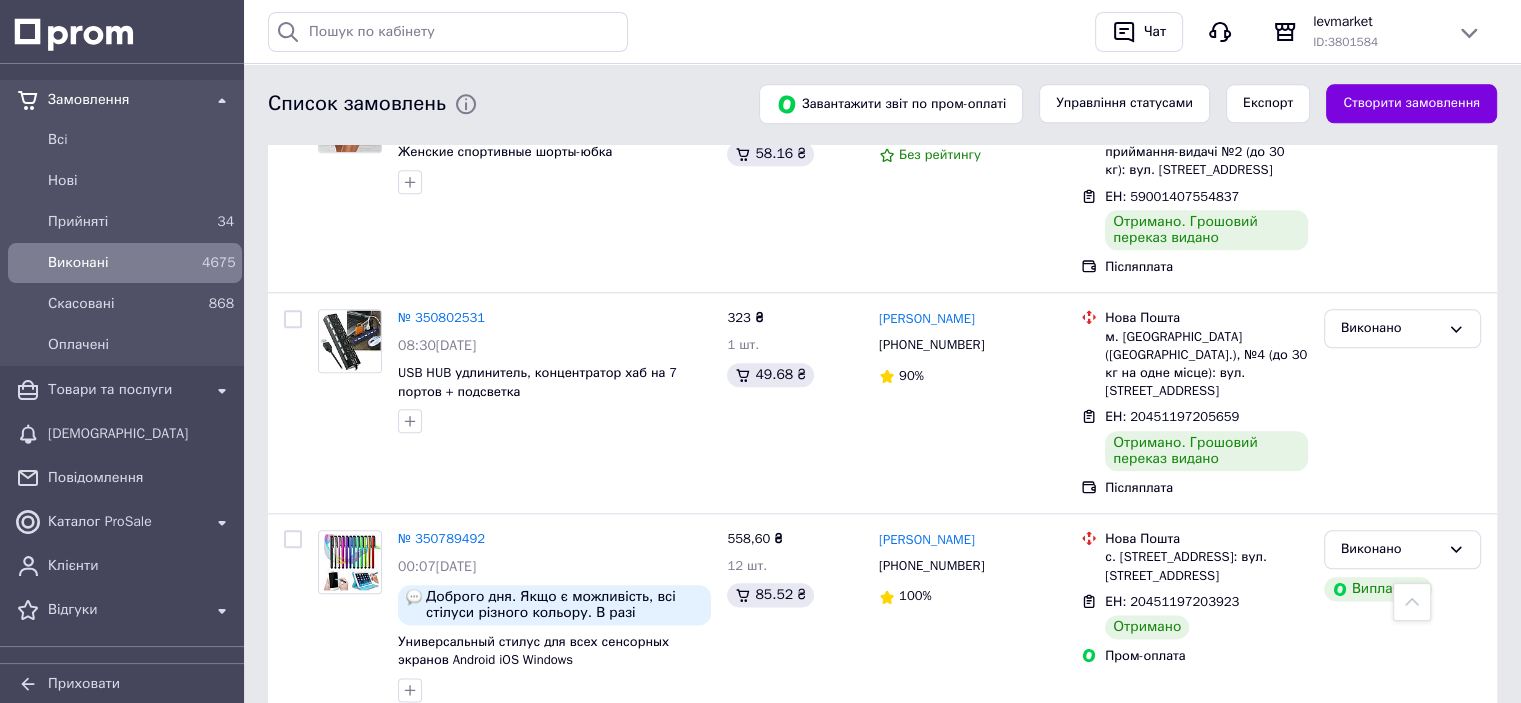 scroll, scrollTop: 9900, scrollLeft: 0, axis: vertical 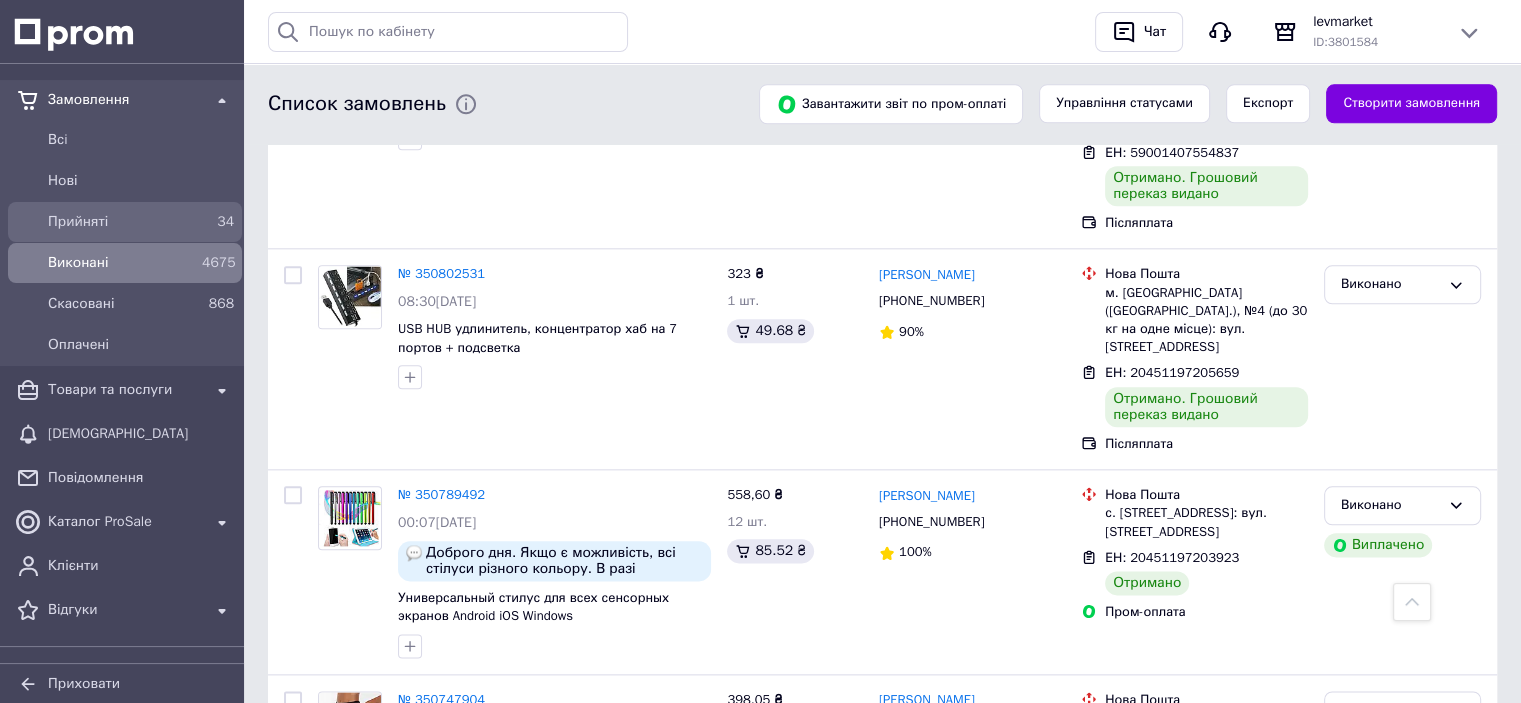 click on "Прийняті" at bounding box center (121, 222) 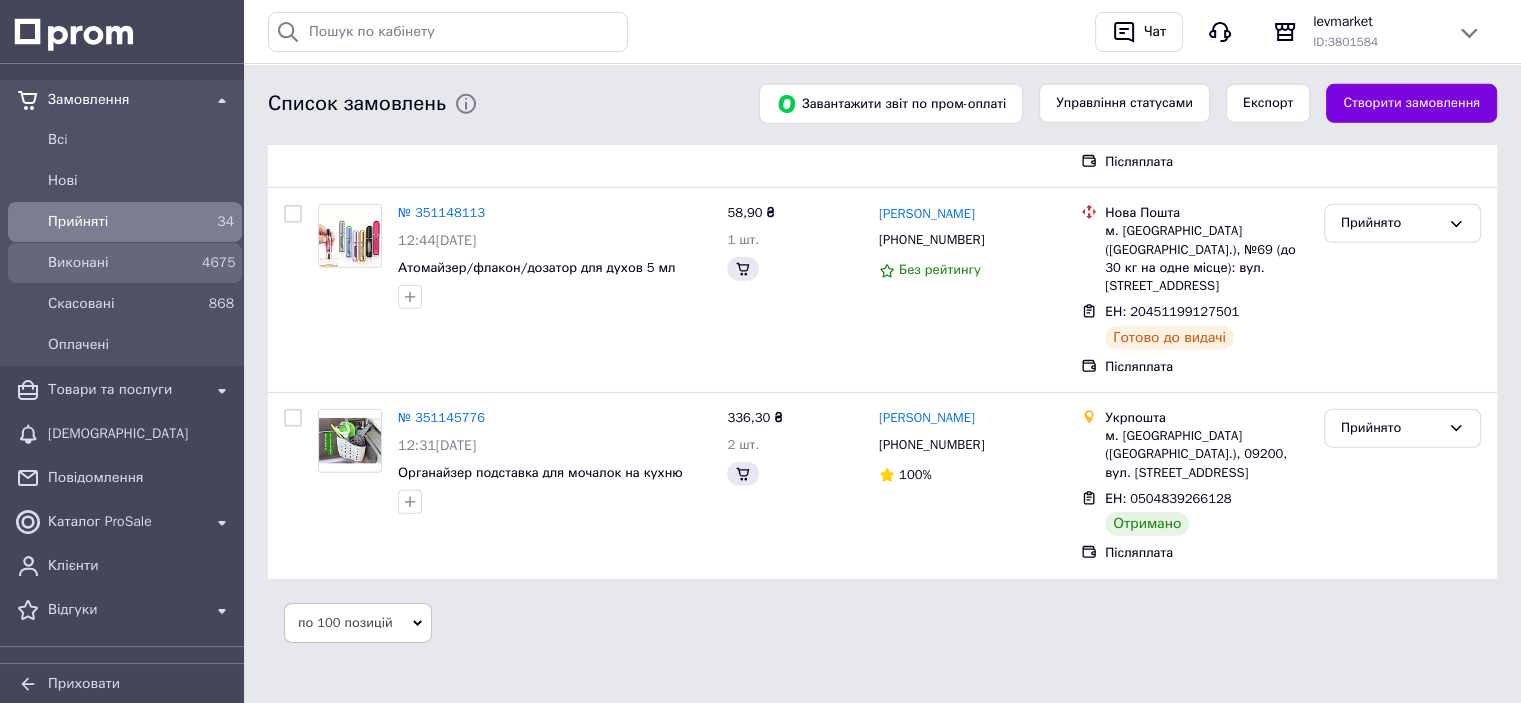 scroll, scrollTop: 0, scrollLeft: 0, axis: both 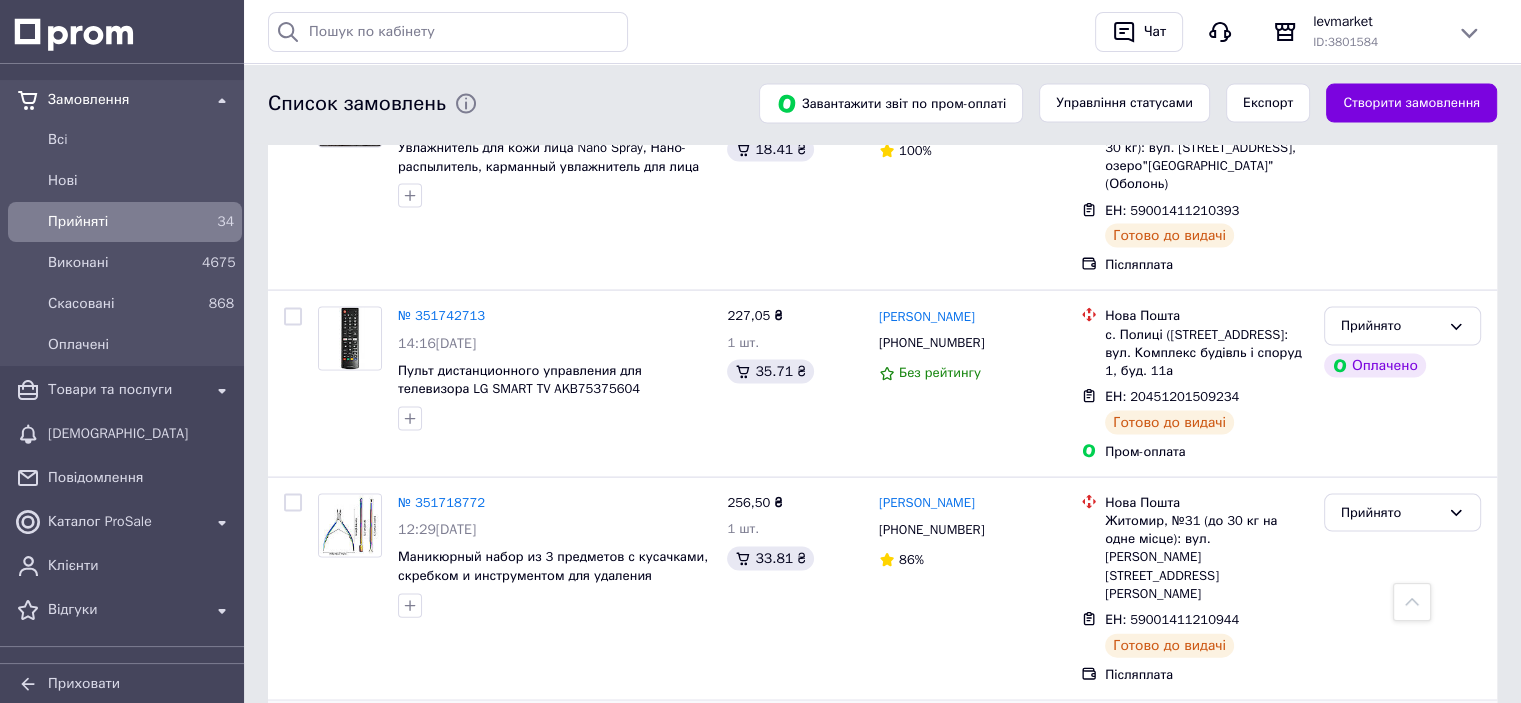 click on "Прийнято" at bounding box center [1390, 736] 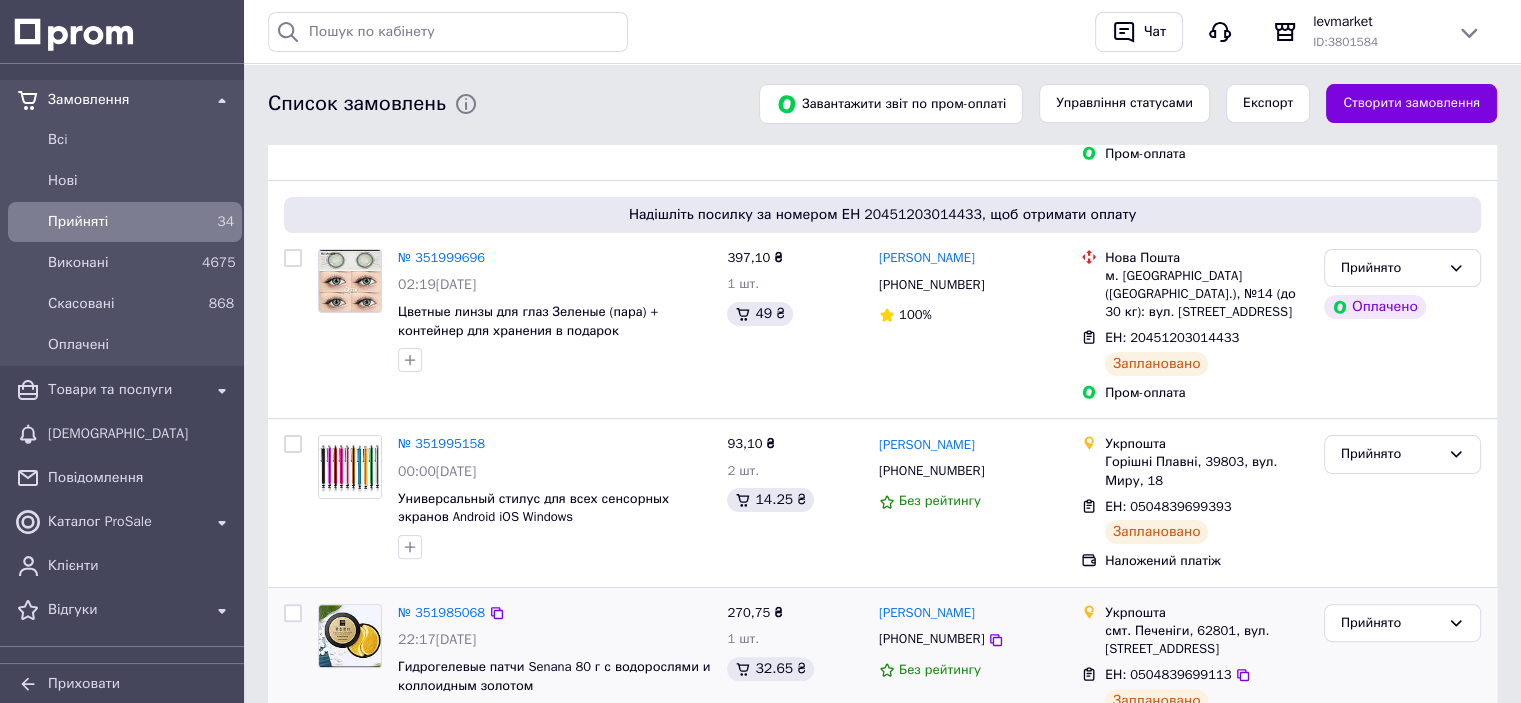 scroll, scrollTop: 440, scrollLeft: 0, axis: vertical 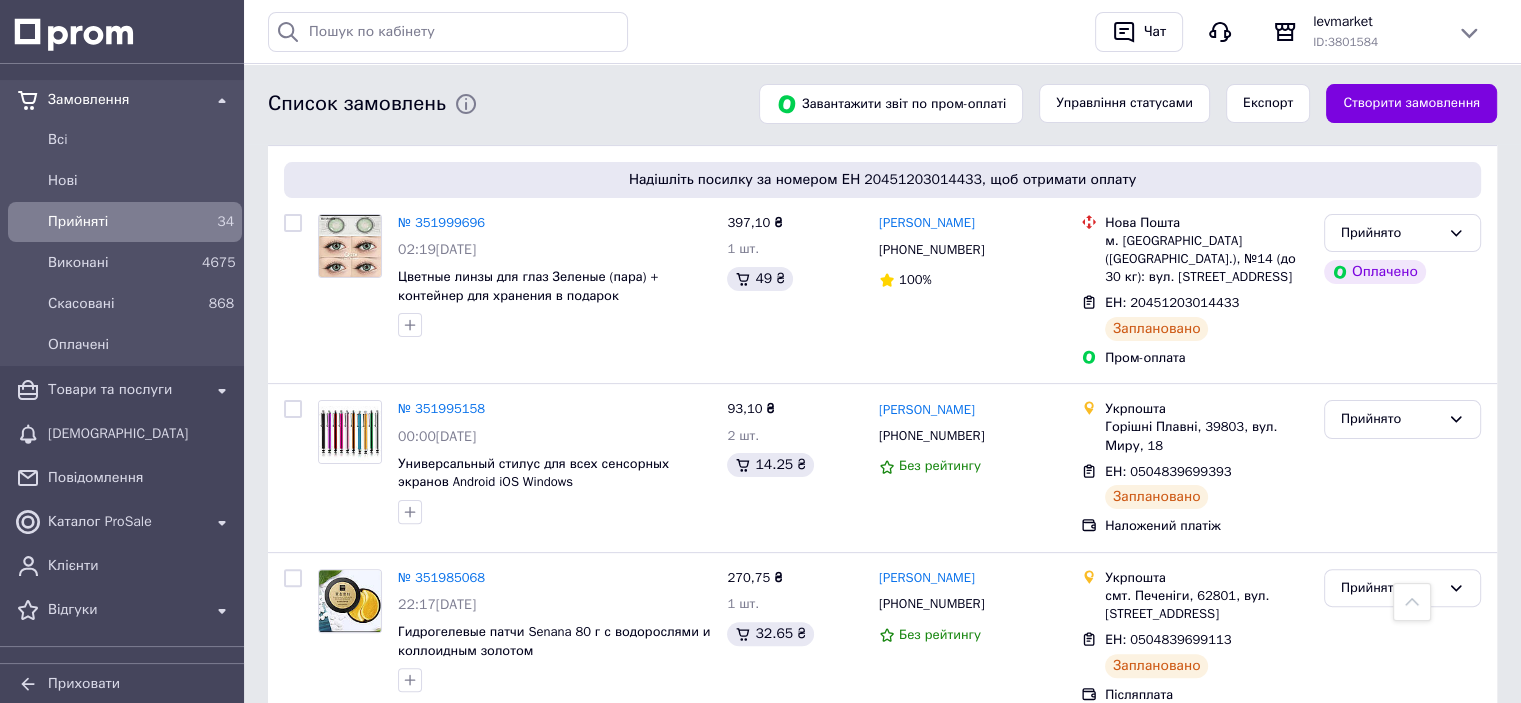 click on "Прийняті" at bounding box center [121, 222] 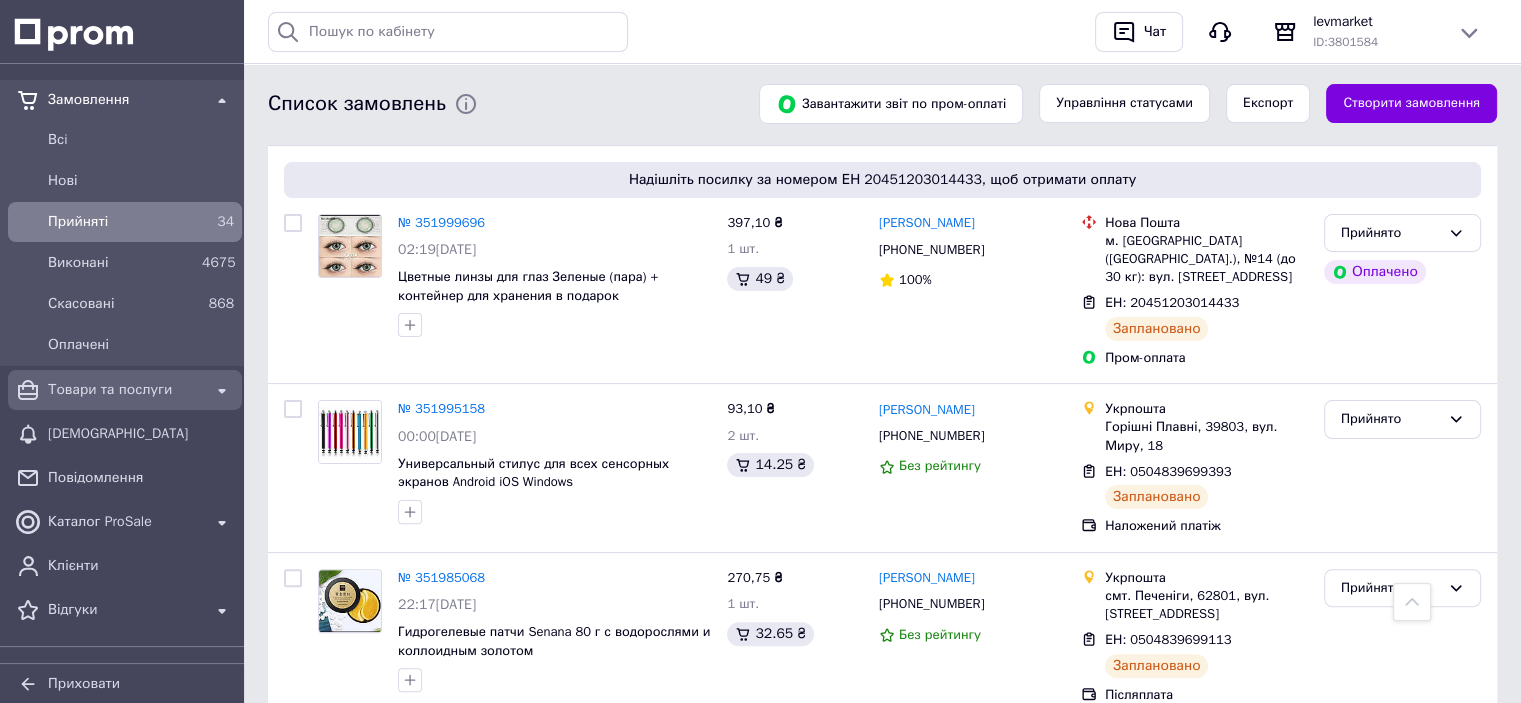 click on "Товари та послуги" at bounding box center (125, 390) 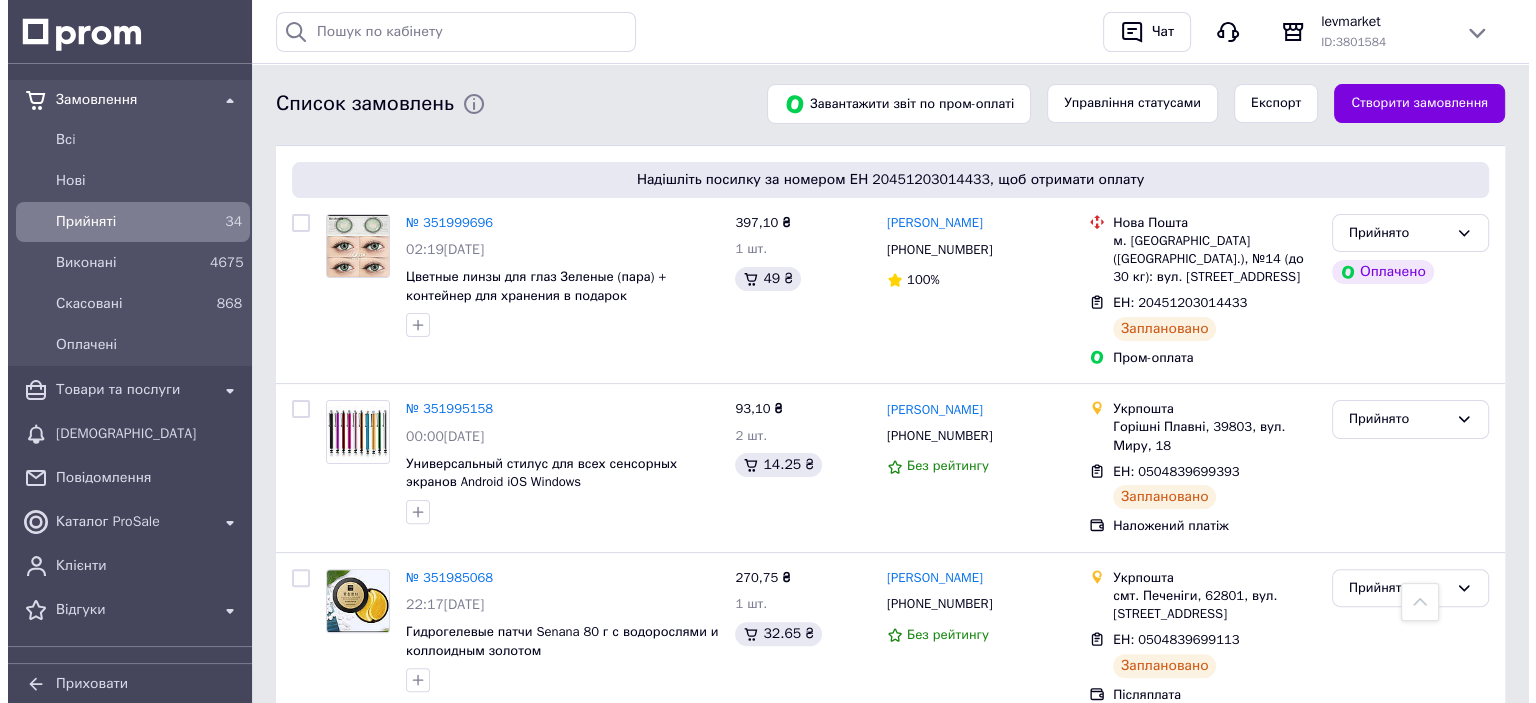 scroll, scrollTop: 0, scrollLeft: 0, axis: both 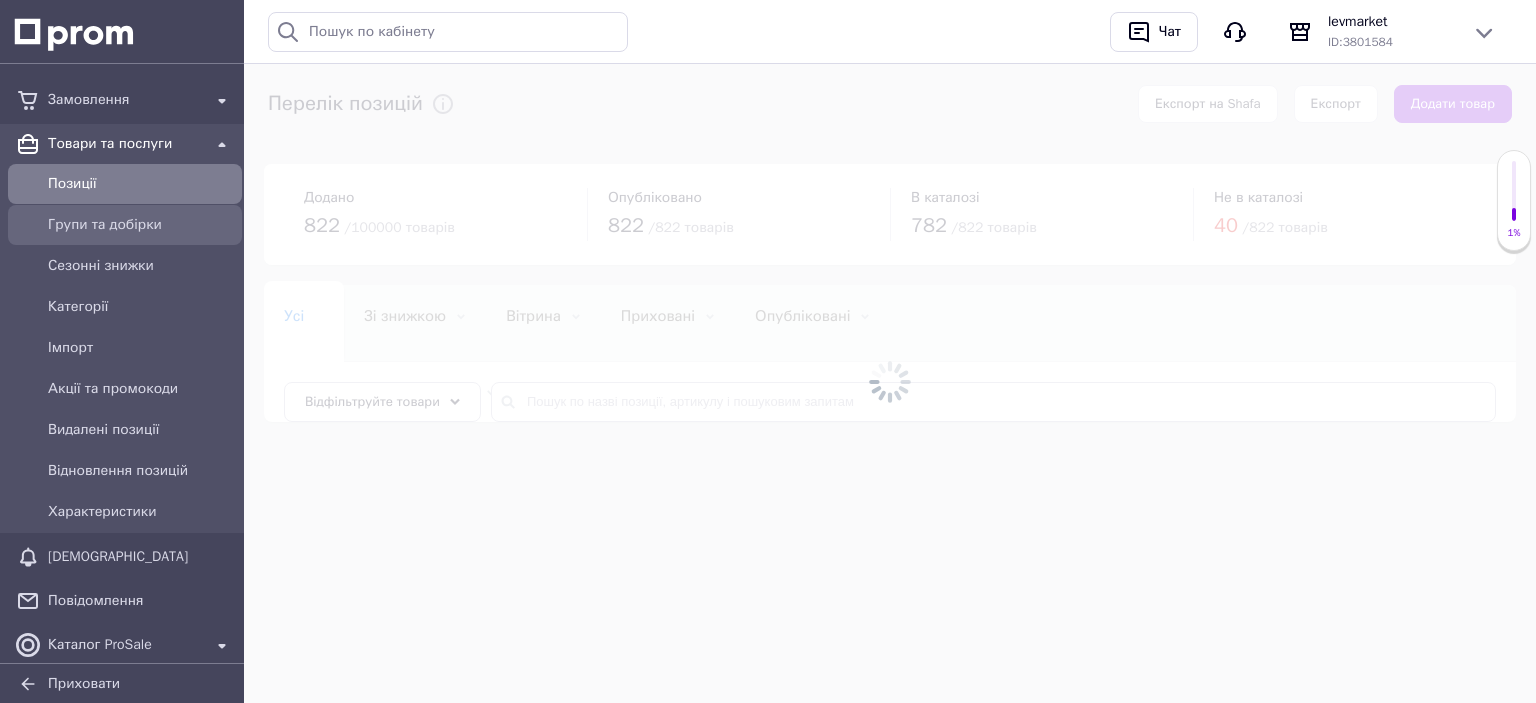 click on "Групи та добірки" at bounding box center (141, 225) 